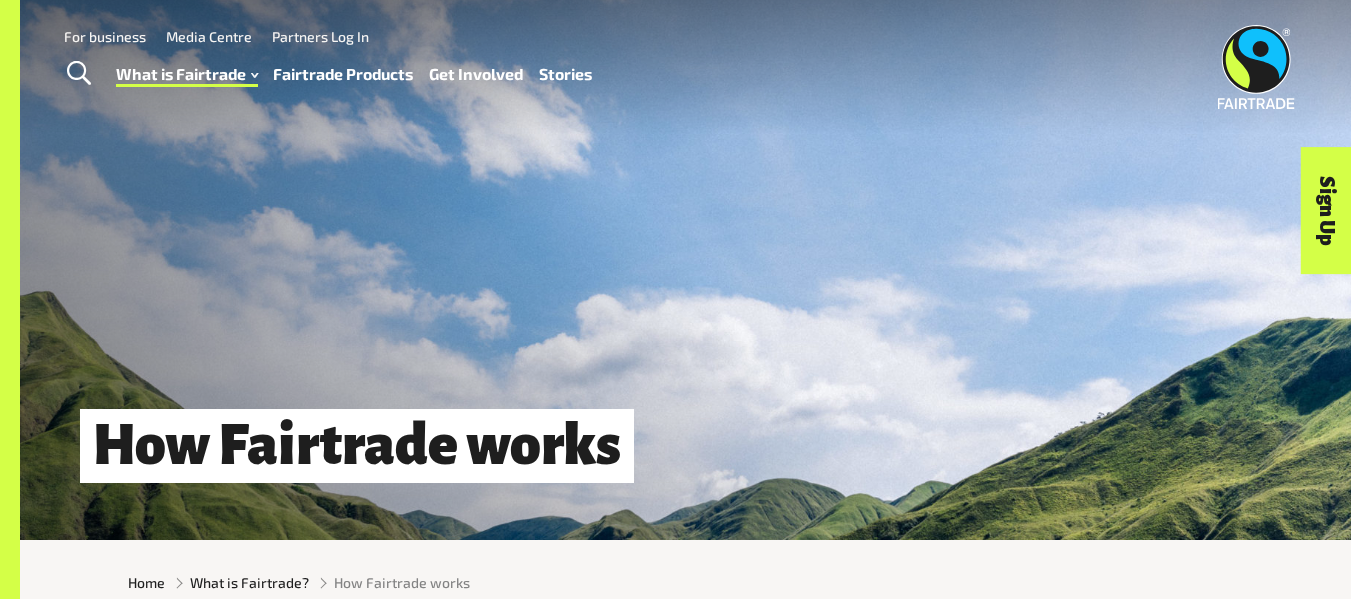 scroll, scrollTop: 1, scrollLeft: 0, axis: vertical 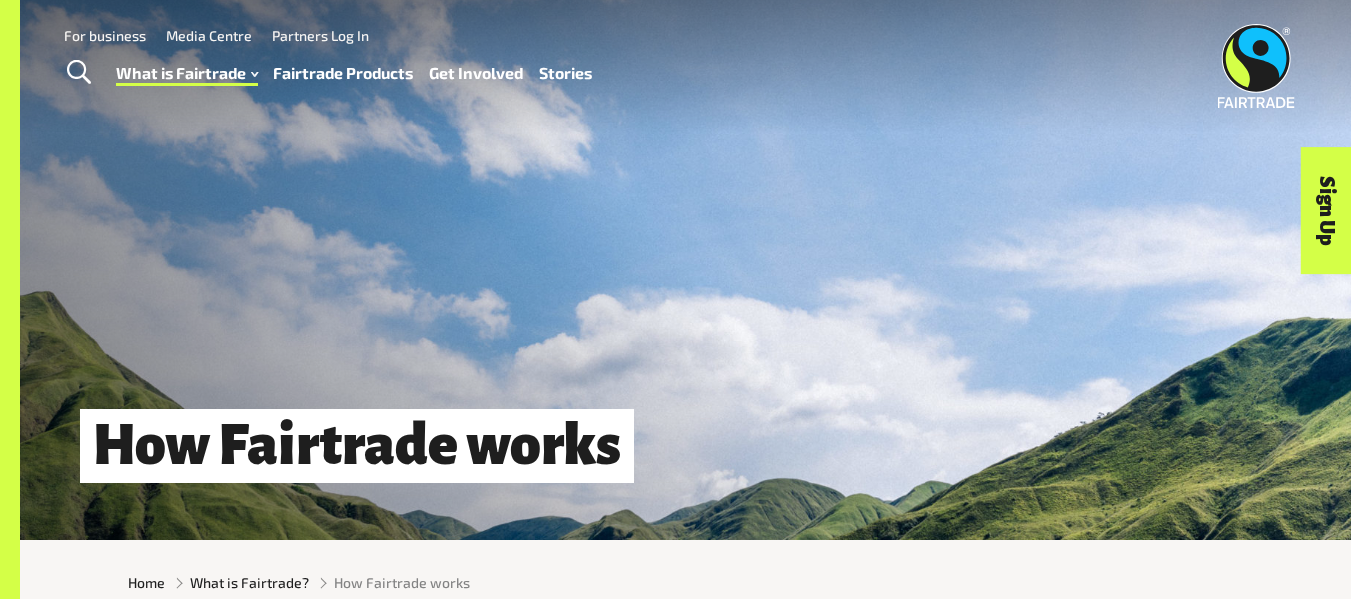 drag, startPoint x: 0, startPoint y: 0, endPoint x: 379, endPoint y: 345, distance: 512.5095 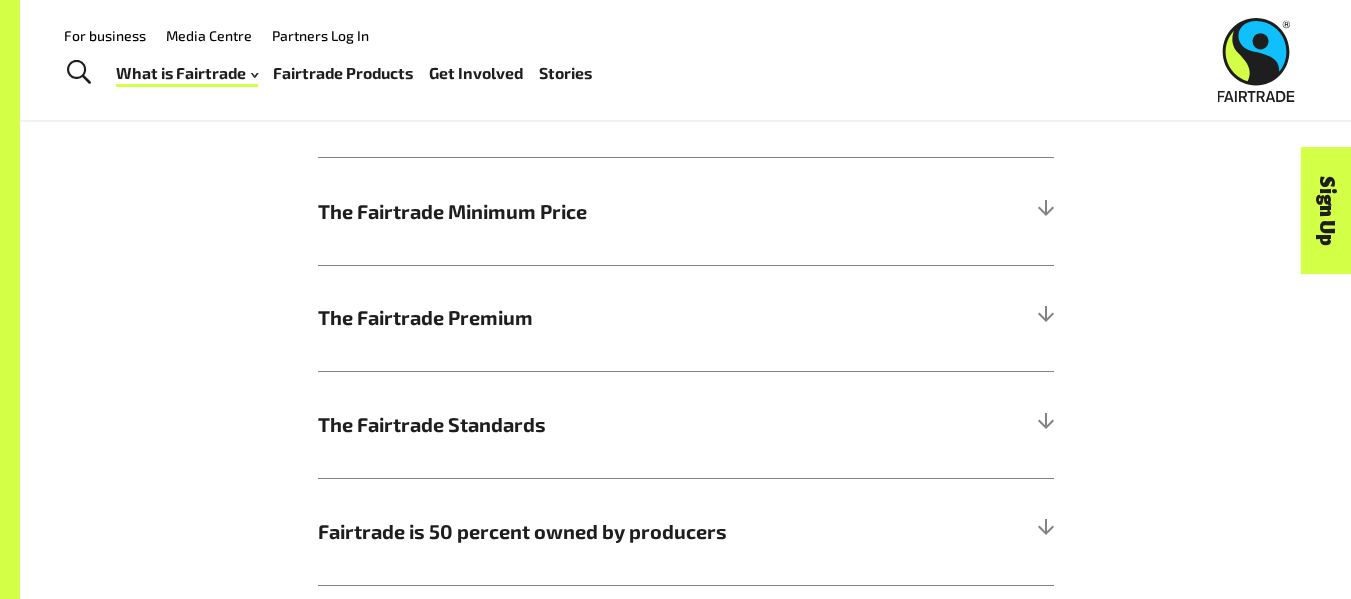 scroll, scrollTop: 1038, scrollLeft: 0, axis: vertical 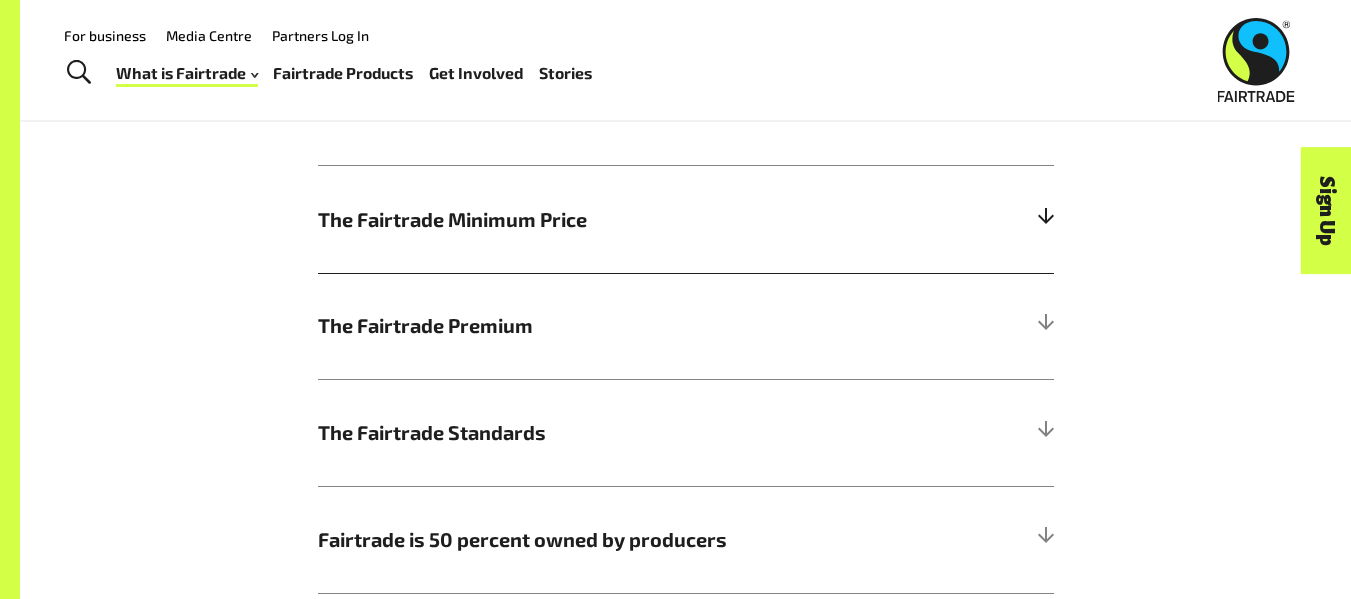 click on "The Fairtrade Minimum Price" at bounding box center [686, 219] 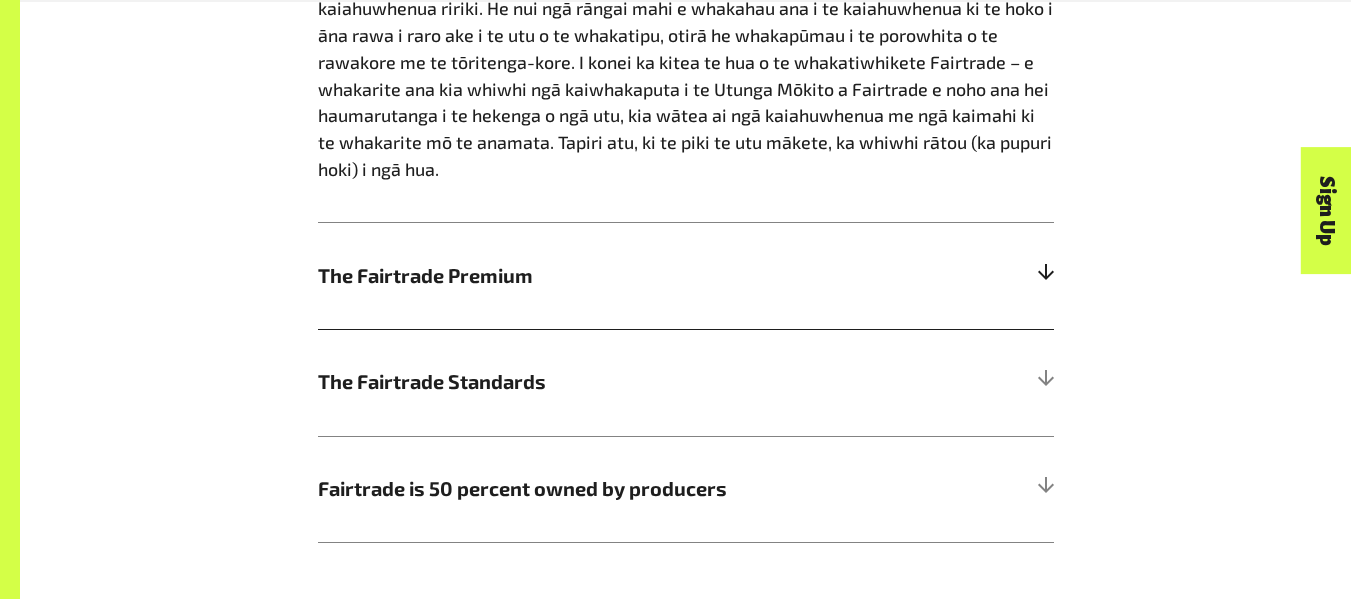 scroll, scrollTop: 1556, scrollLeft: 0, axis: vertical 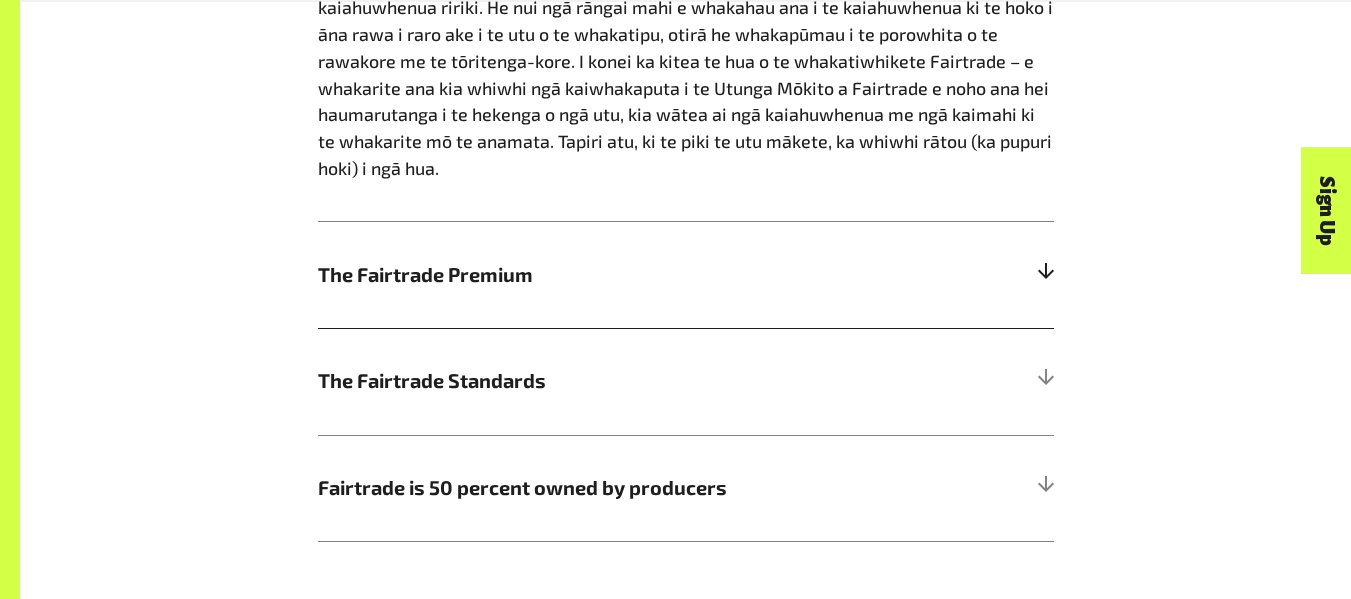 click on "The Fairtrade Premium" at bounding box center (686, 274) 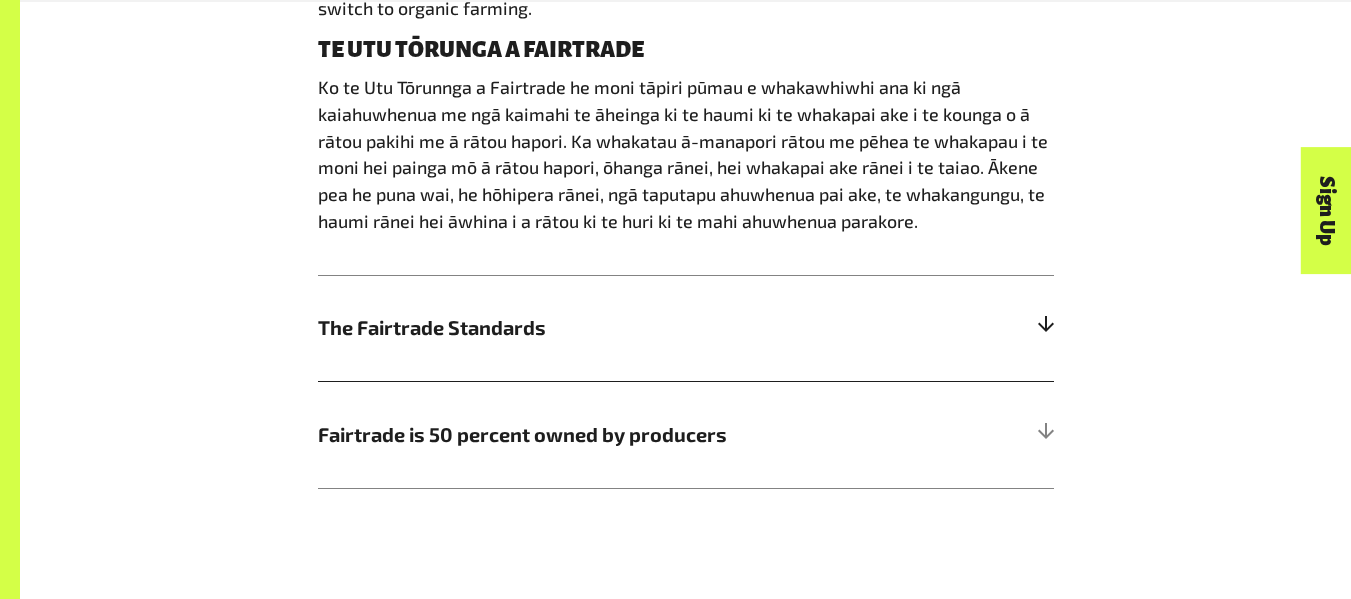 click on "The Fairtrade Standards" at bounding box center [594, 328] 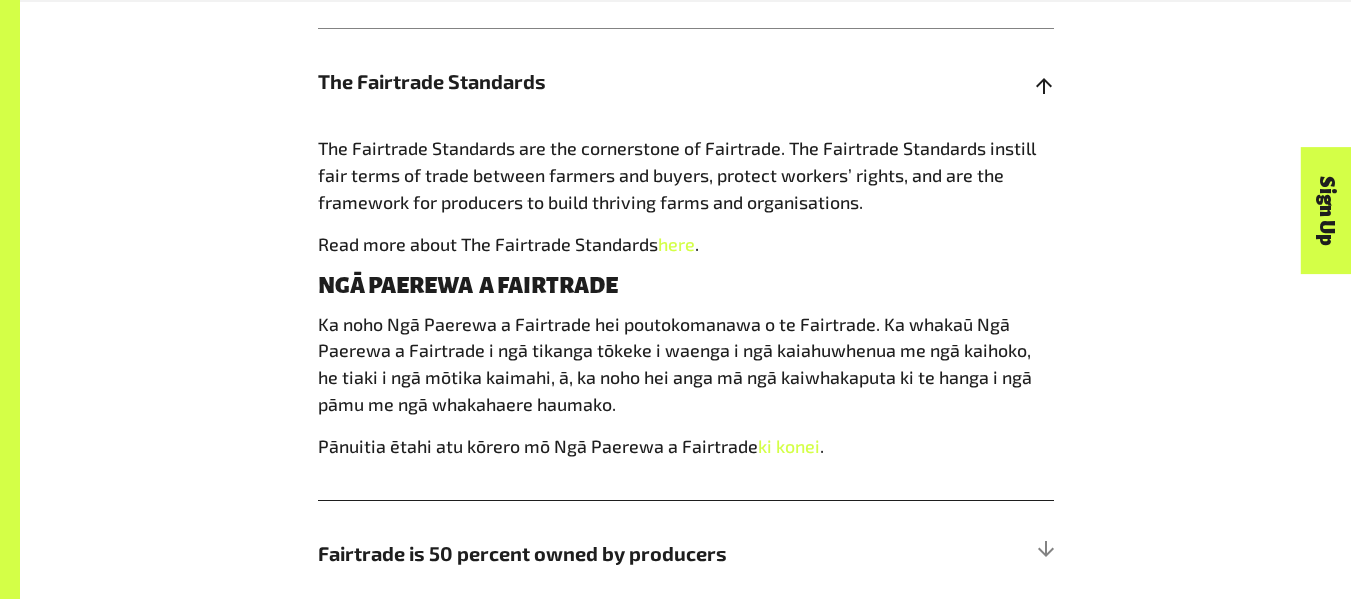 scroll, scrollTop: 1431, scrollLeft: 0, axis: vertical 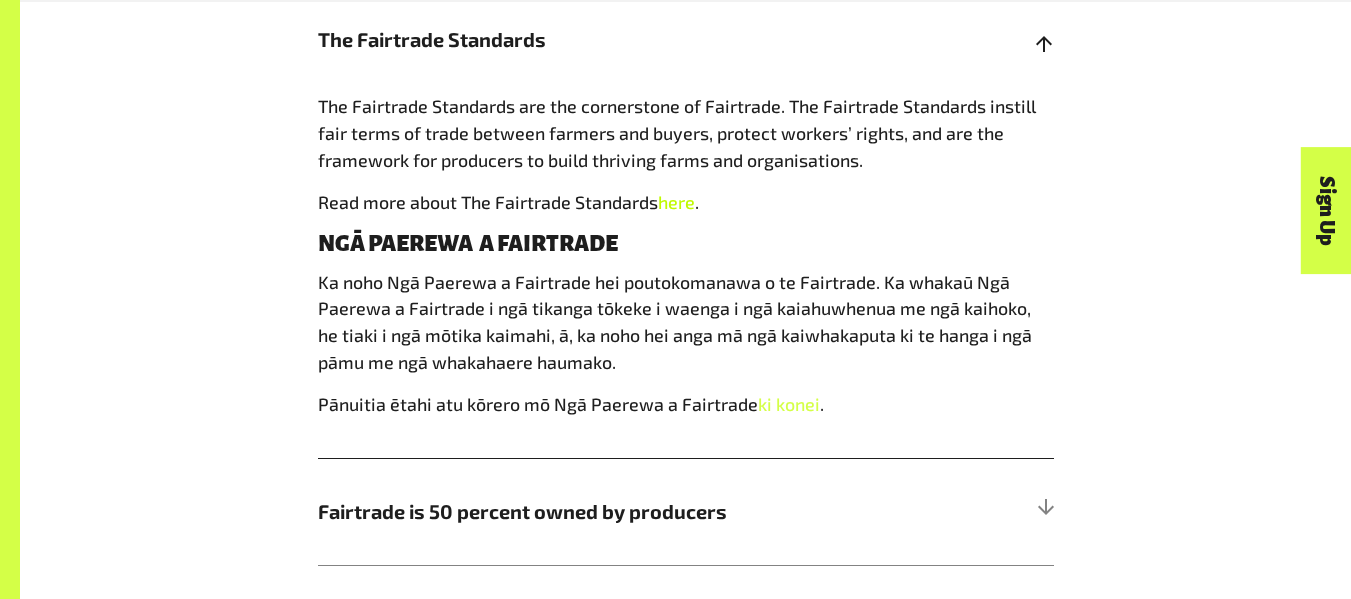 click on "here" at bounding box center [676, 202] 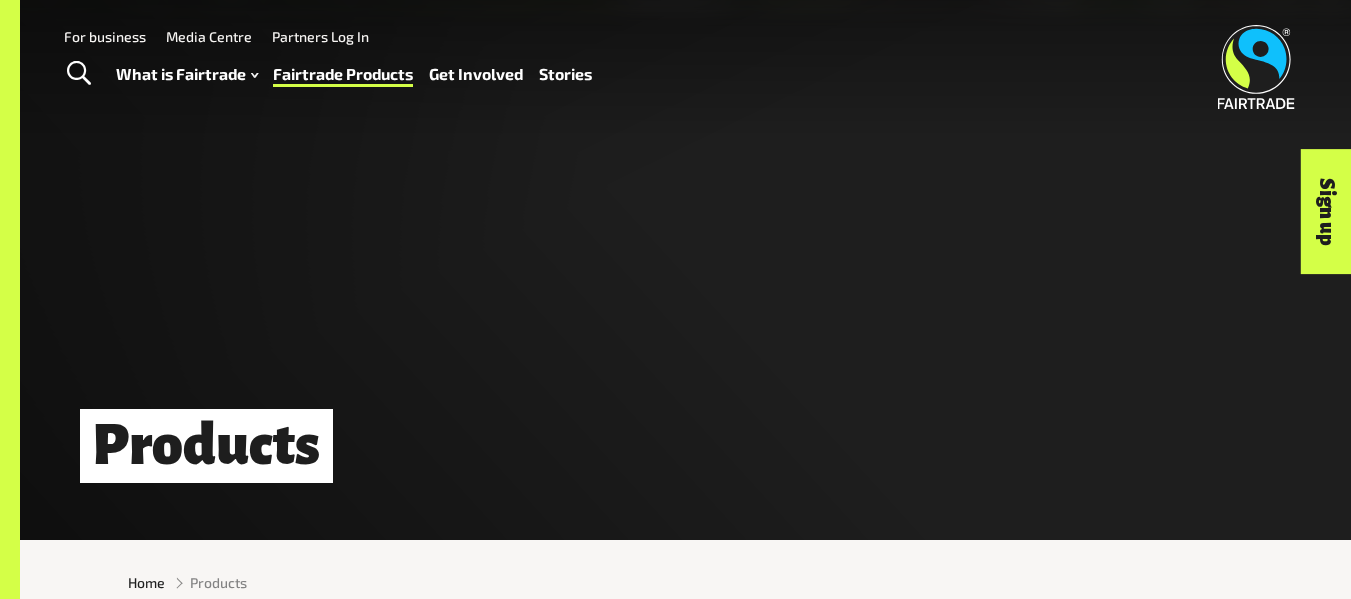 scroll, scrollTop: 0, scrollLeft: 0, axis: both 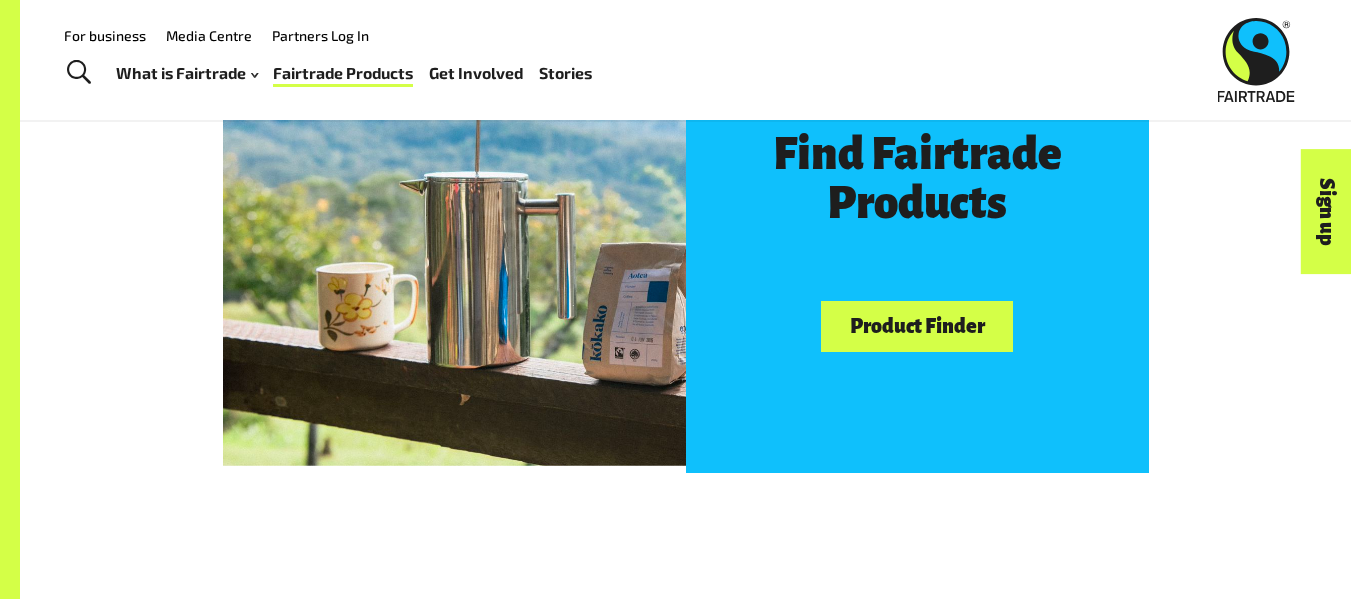 click on "Product Finder" at bounding box center [917, 326] 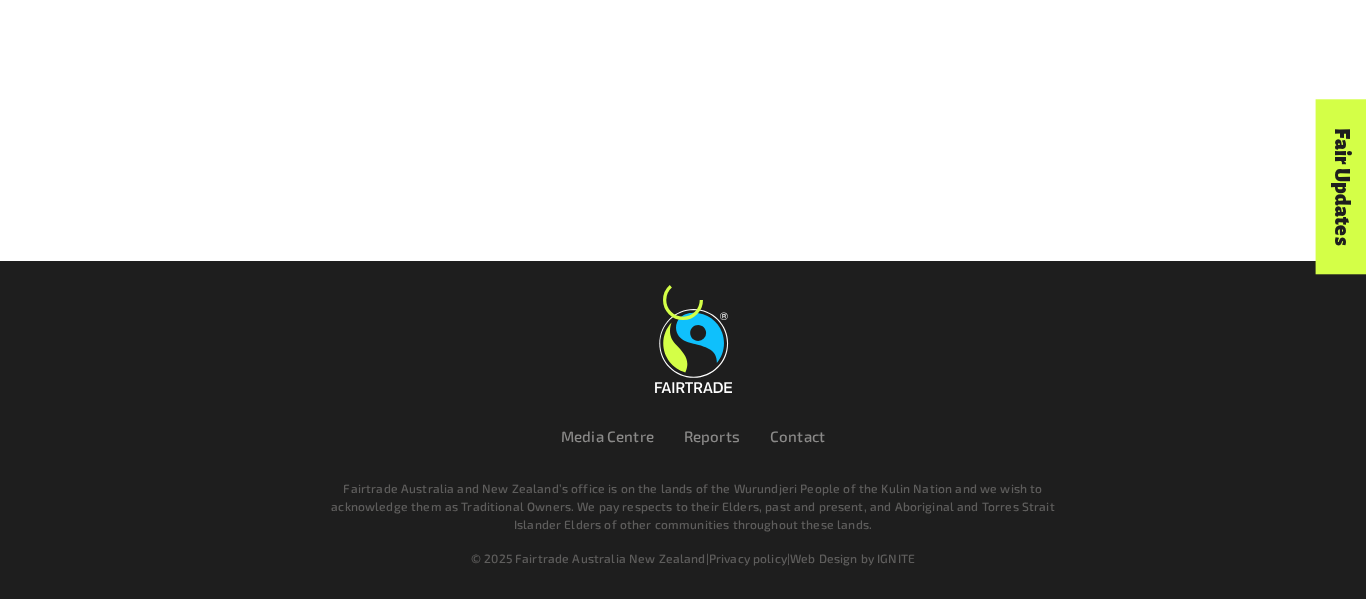 scroll, scrollTop: 0, scrollLeft: 0, axis: both 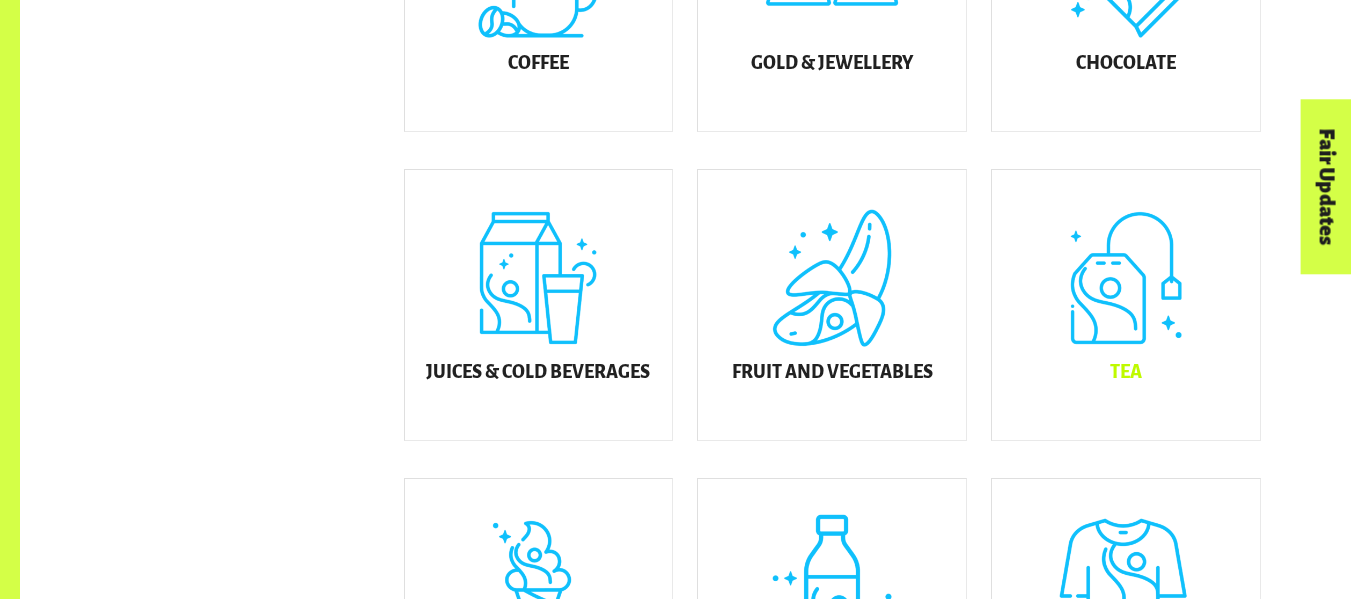 click on "Tea" at bounding box center (1126, 305) 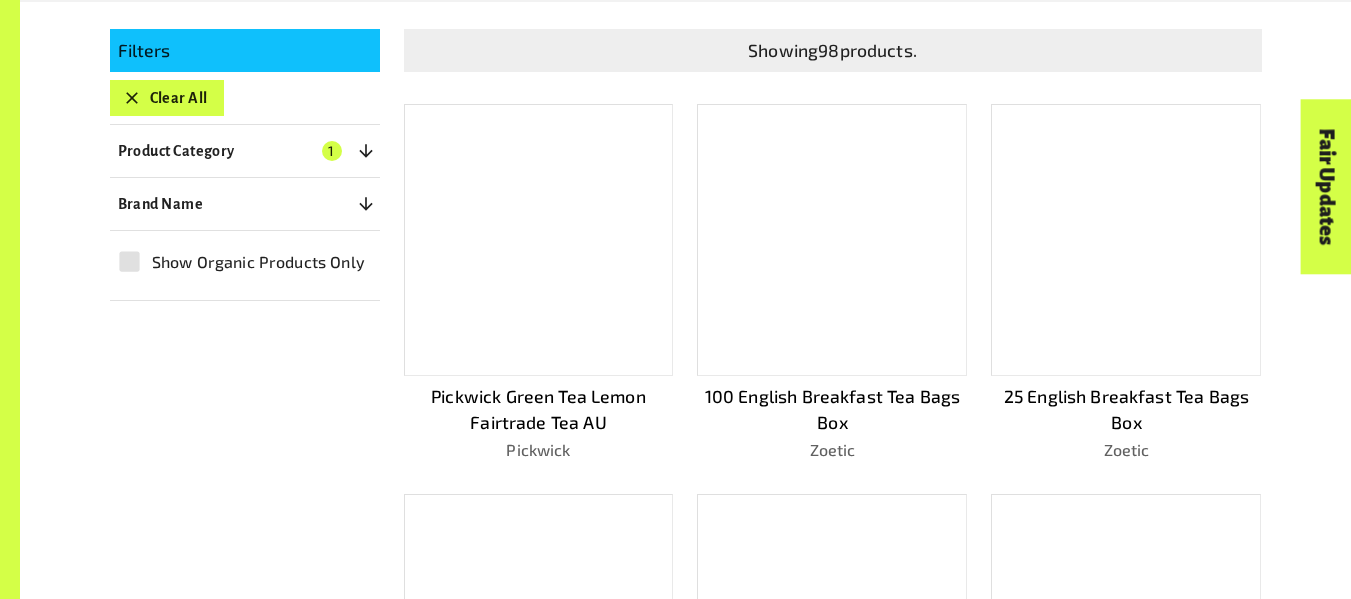scroll, scrollTop: 488, scrollLeft: 0, axis: vertical 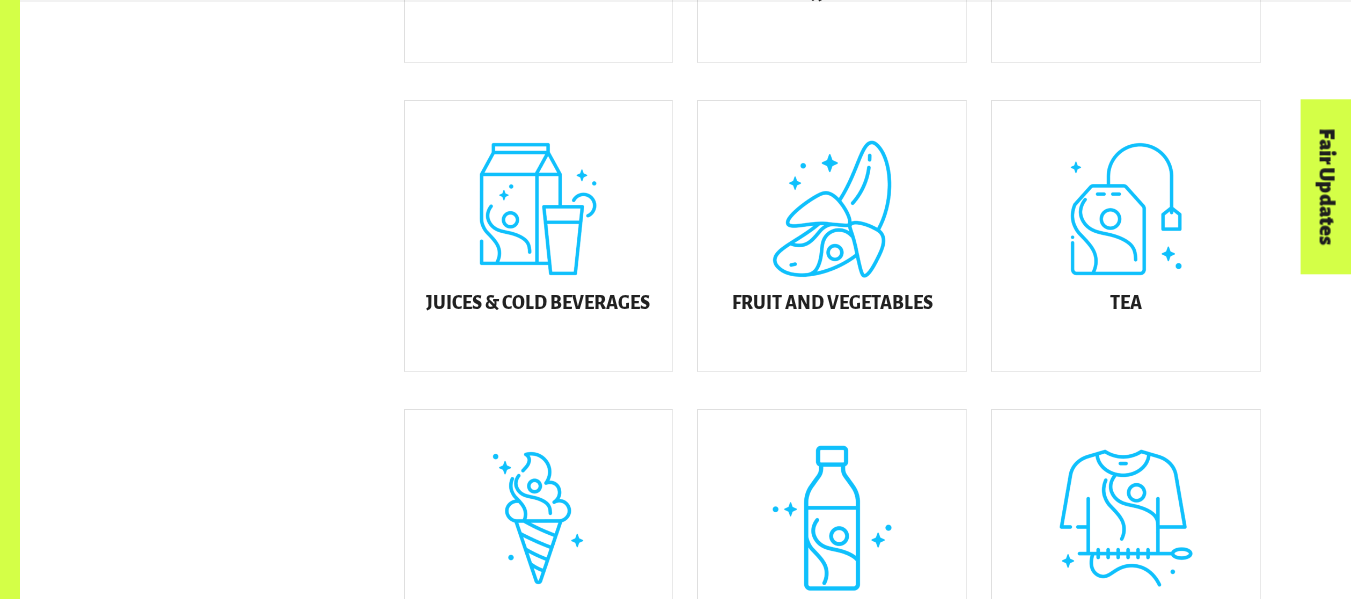 click on "Textile" at bounding box center (1126, 545) 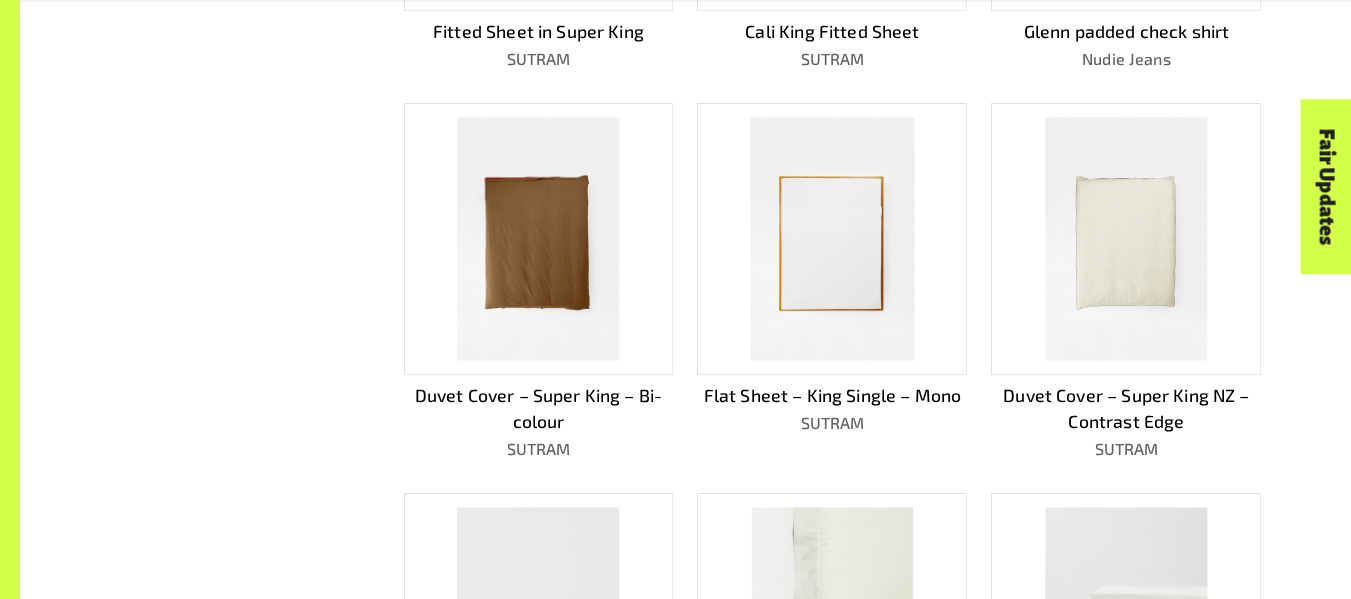 scroll, scrollTop: 0, scrollLeft: 0, axis: both 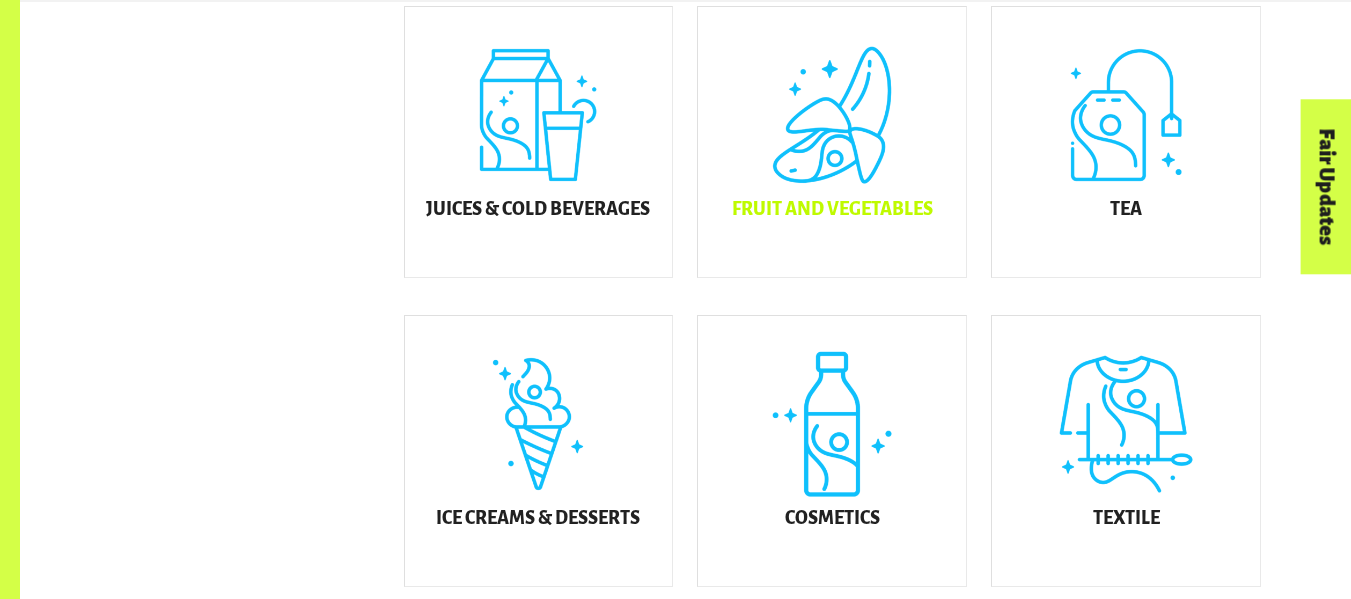 click on "Fruit and Vegetables" at bounding box center (832, 142) 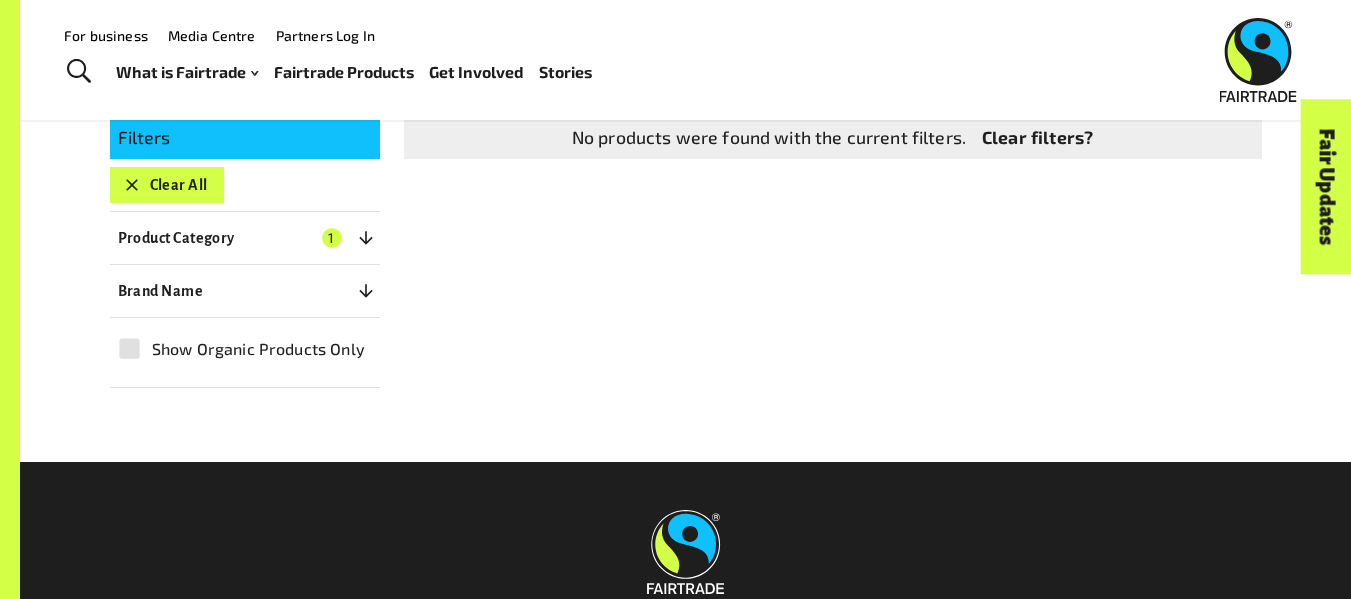 scroll, scrollTop: 388, scrollLeft: 0, axis: vertical 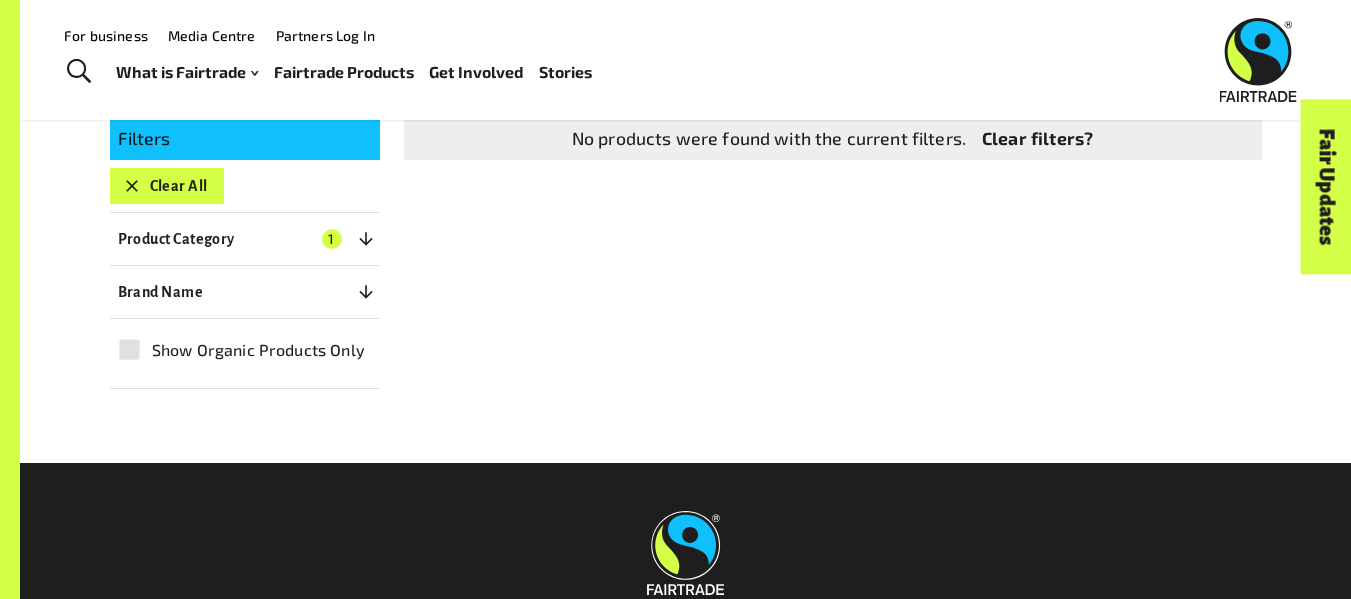 click on "Clear All" at bounding box center [167, 186] 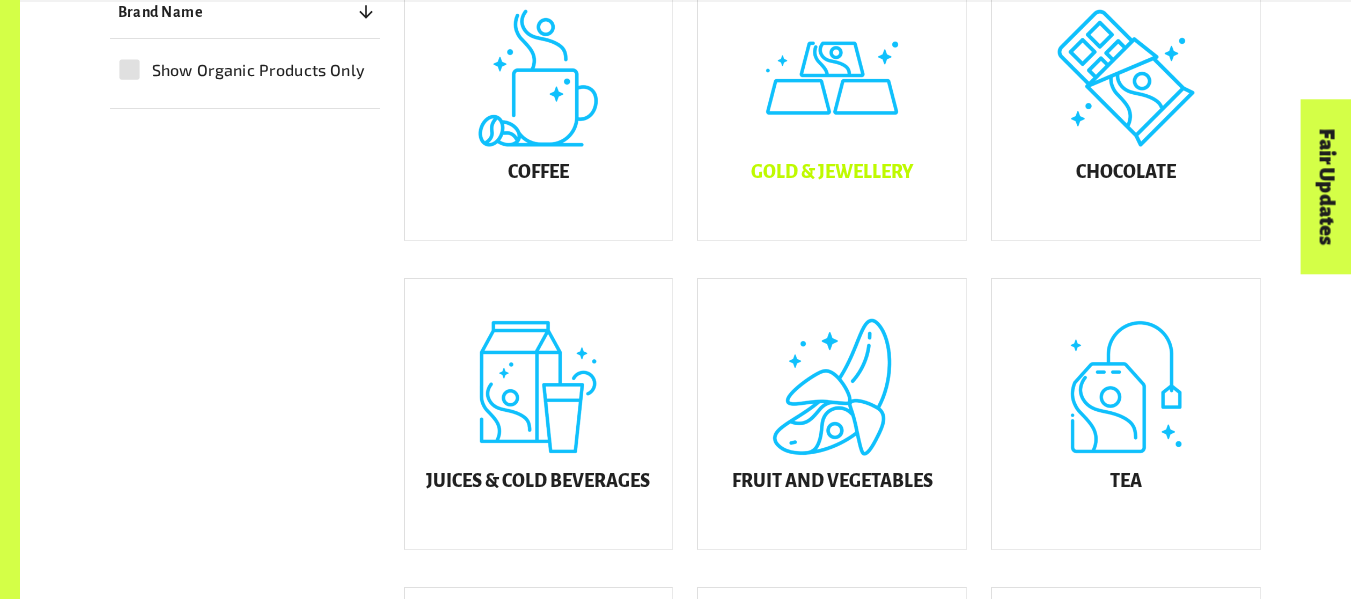 scroll, scrollTop: 635, scrollLeft: 0, axis: vertical 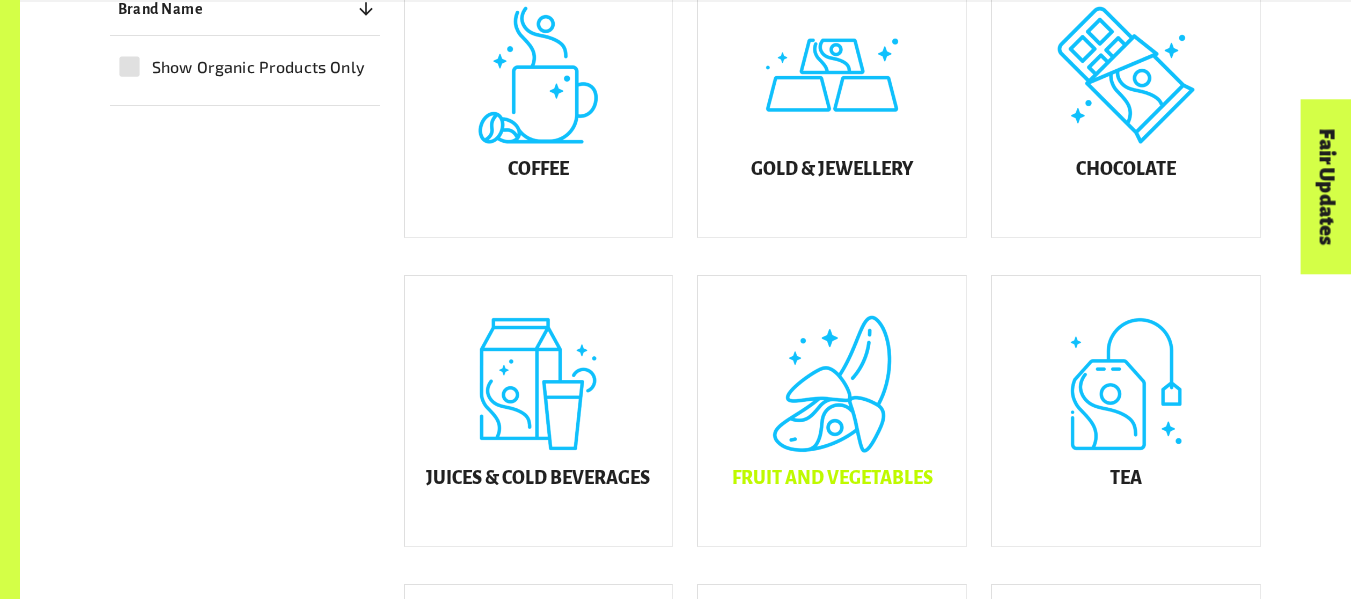 click on "Fruit and Vegetables" at bounding box center (832, 411) 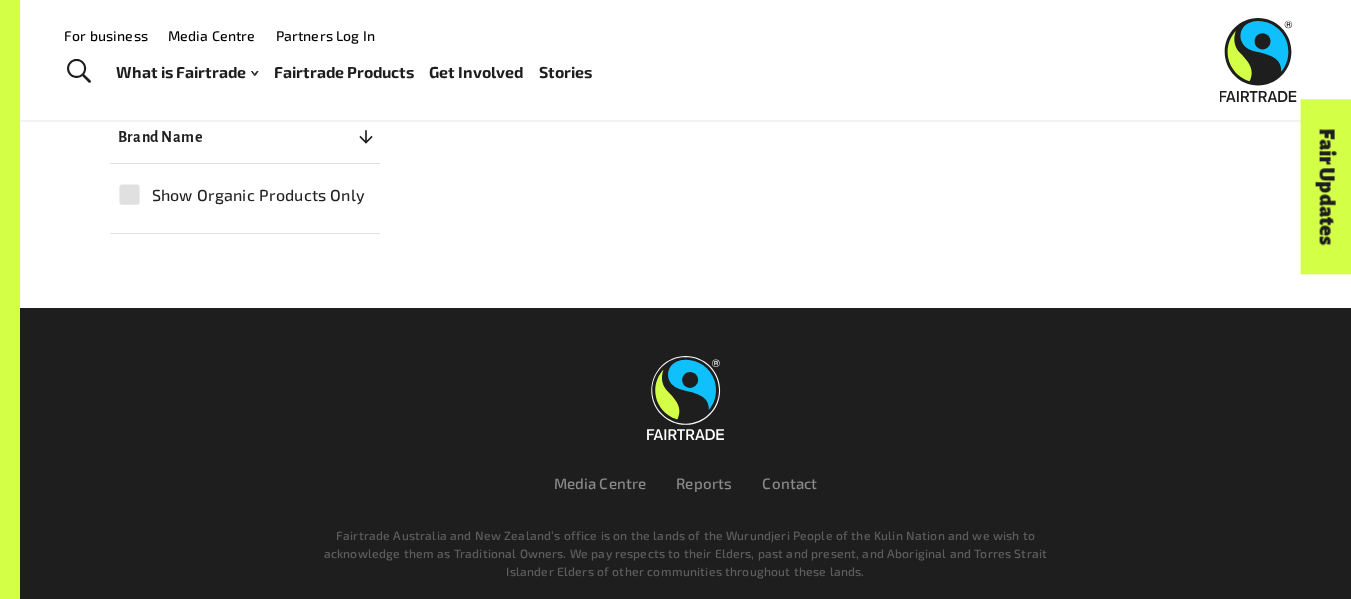 scroll, scrollTop: 327, scrollLeft: 0, axis: vertical 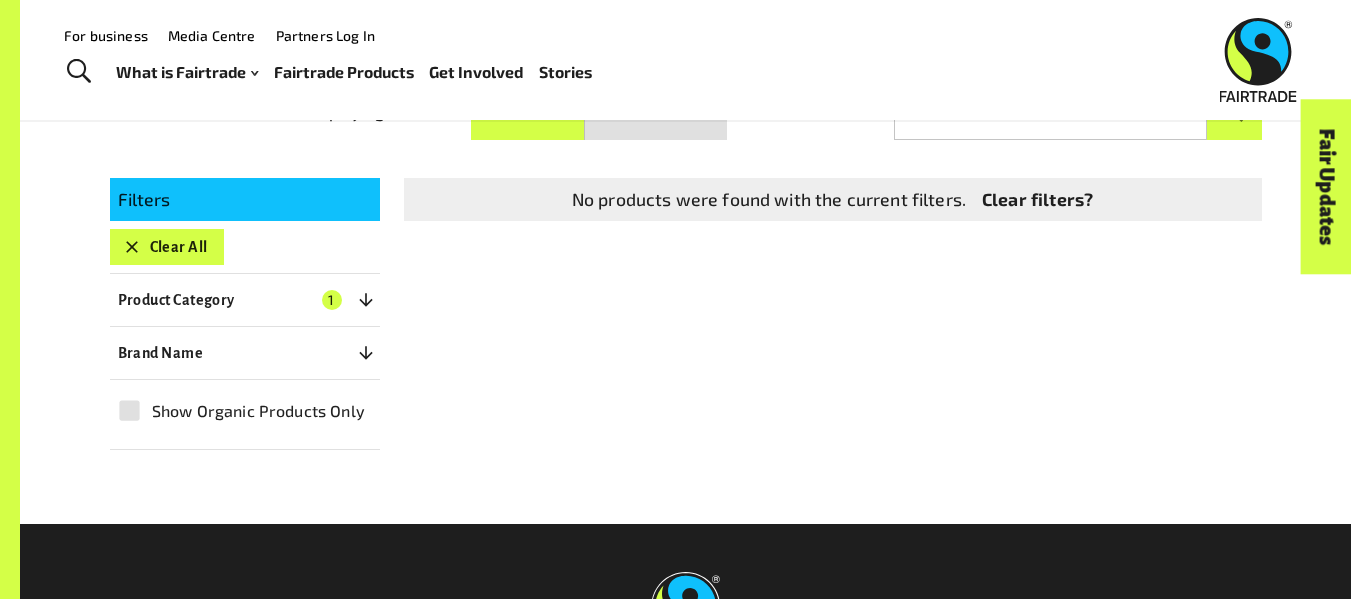 click on "Filters Clear All Product Category 1 ​ Coffee Gold & Jewellery Chocolate Juices & Cold Beverages Fruit and Vegetables Fresh Fruit Fresh Banana Tea Ice Creams & Desserts Cosmetics Textile Spices & Oils Brand Name 0 ​ Ada Cosmetics Addington Adobe Reserva All Good Antico Coffee Avalanche Barossa Coffee Roasters Bay Beans Bean Ground & Drunk Beechs Fine Chocolates Belvas Ben & Jerry's Bennetto's Biobean Bon Accord BOVETTI Bun Coffee Caddies Caffe Prima Caffe' Carraro Caffe' Mauro Caroma Choceur Chocolate and Love Coffea Coffee Coffex Coffee Coffix Coles comazo Comazo Earth Conscious Step Cottle Coffee Custom Coffees Customised Coffee Brands Deavas DEDICATED Dingo Republic Eco.Logic EcoBags Elemental Elemental Reserva Ethletic Etiko FAIR CARE Genovese Global Café Direct Goki Good Fortune Coffee Good Things Gravity Green Barista GREIFF Griffiths Bros Halo Coffee Health Pak House of March iChoc Jasper Jed's Jinta Just Planet Karma Cola Kimbo Kokako Kowtow La'vita Lazzio Leaf and Berry Let's Go Nature'al Macpac" at bounding box center [245, 314] 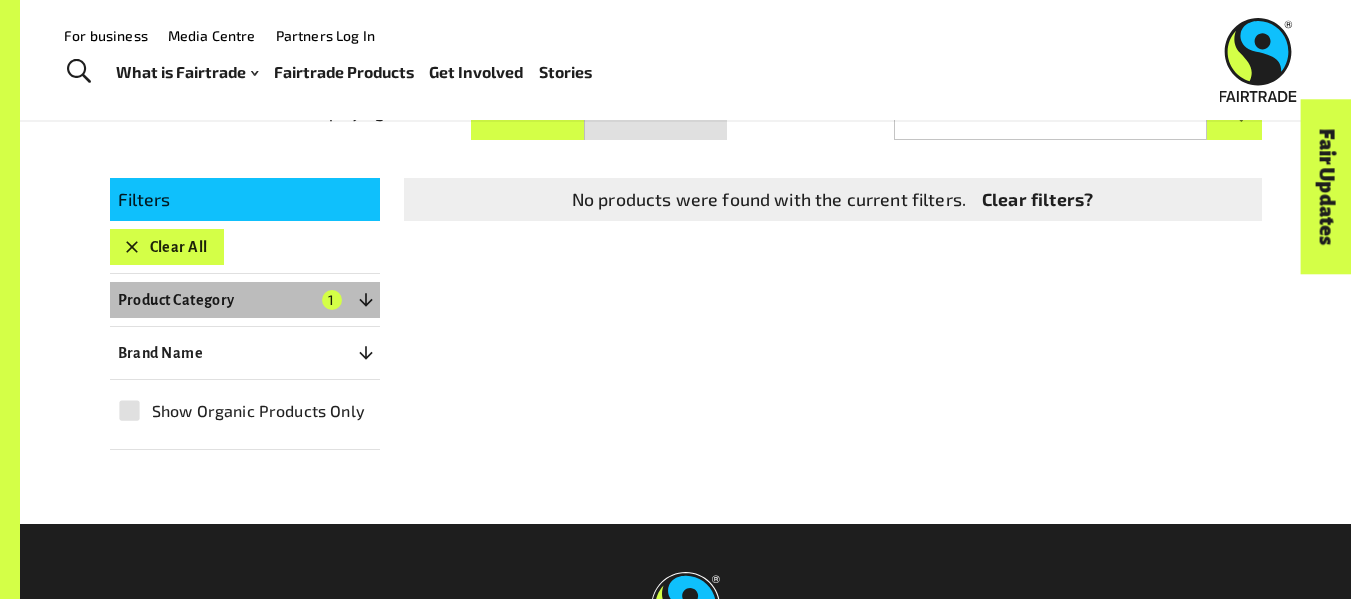 click on "Product Category 1" at bounding box center (245, 300) 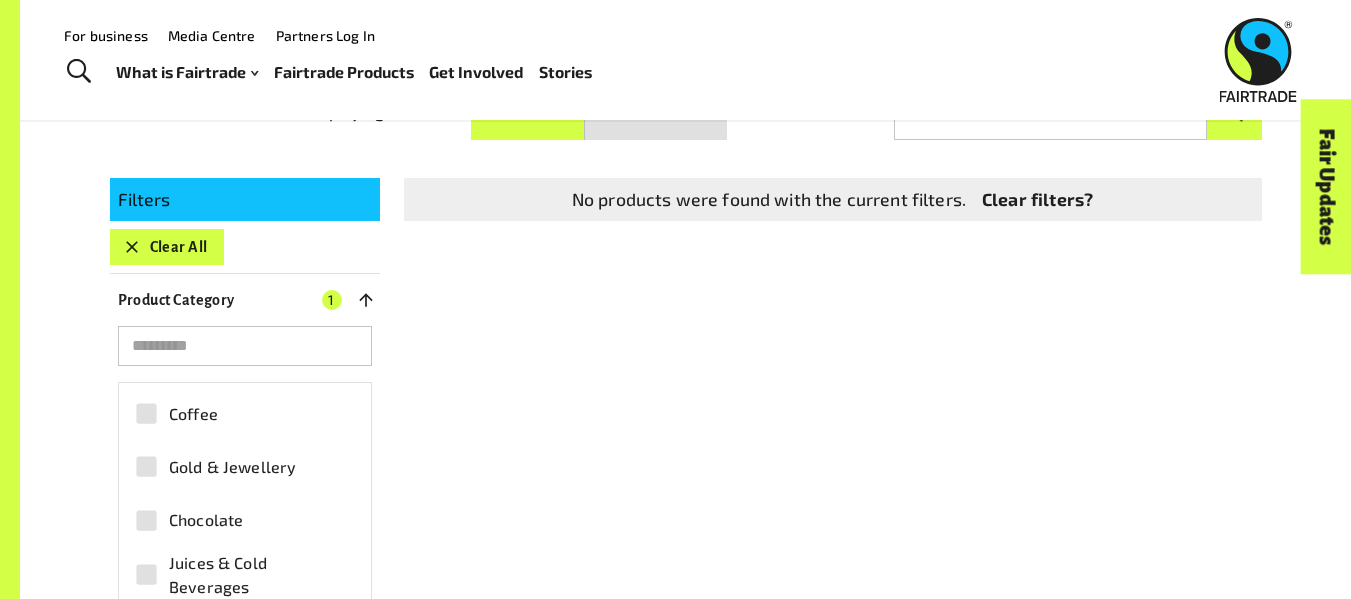 scroll, scrollTop: 185, scrollLeft: 0, axis: vertical 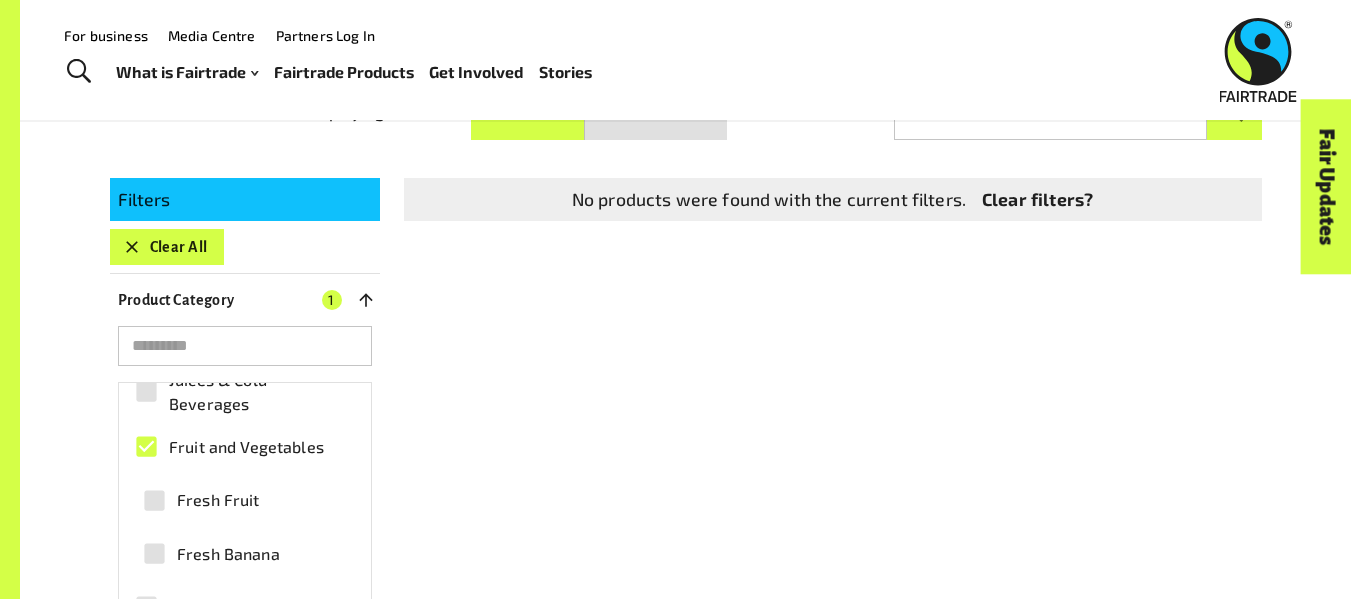 click on "Filters Clear All Product Category 1 ​ Coffee Gold & Jewellery Chocolate Juices & Cold Beverages Fruit and Vegetables Fresh Fruit Fresh Banana Tea Ice Creams & Desserts Cosmetics Textile Spices & Oils Brand Name 0 ​ Ada Cosmetics Addington Adobe Reserva All Good Antico Coffee Avalanche Barossa Coffee Roasters Bay Beans Bean Ground & Drunk Beechs Fine Chocolates Belvas Ben & Jerry's Bennetto's Biobean Bon Accord BOVETTI Bun Coffee Caddies Caffe Prima Caffe' Carraro Caffe' Mauro Caroma Choceur Chocolate and Love Coffea Coffee Coffex Coffee Coffix Coles comazo Comazo Earth Conscious Step Cottle Coffee Custom Coffees Customised Coffee Brands Deavas DEDICATED Dingo Republic Eco.Logic EcoBags Elemental Elemental Reserva Ethletic Etiko FAIR CARE Genovese Global Café Direct Goki Good Fortune Coffee Good Things Gravity Green Barista GREIFF Griffiths Bros Halo Coffee Health Pak House of March iChoc Jasper Jed's Jinta Just Planet Karma Cola Kimbo Kokako Kowtow La'vita Lazzio Leaf and Berry Let's Go Nature'al Macpac" at bounding box center [674, 581] 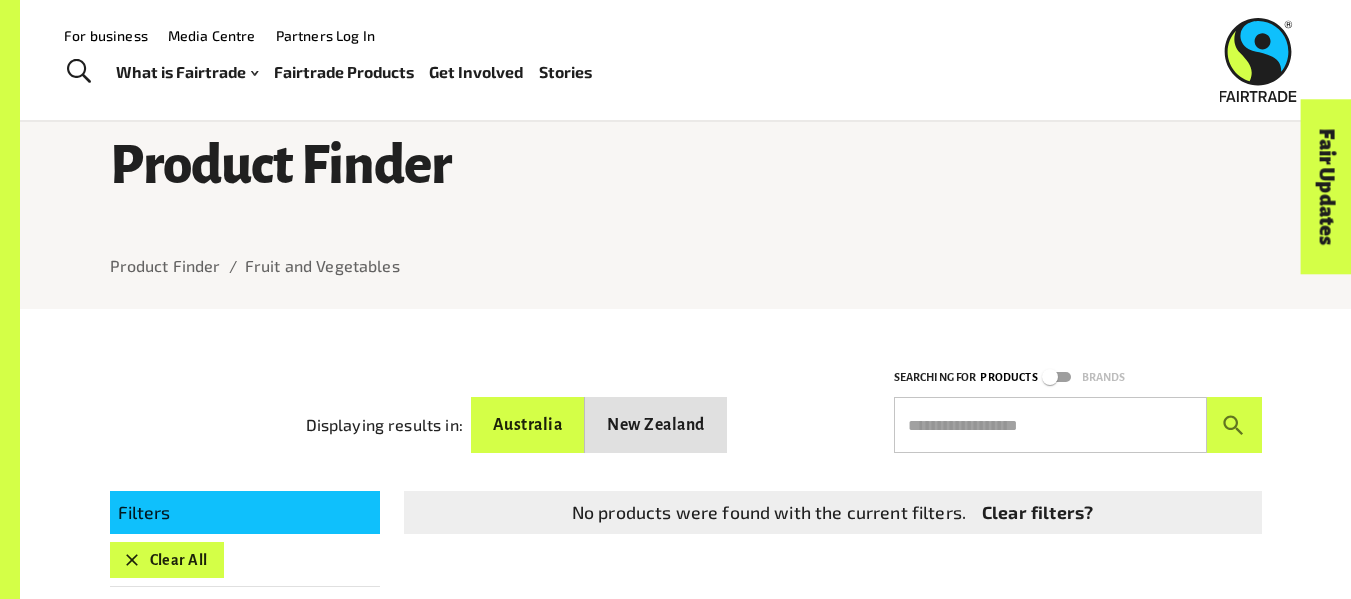 scroll, scrollTop: 13, scrollLeft: 0, axis: vertical 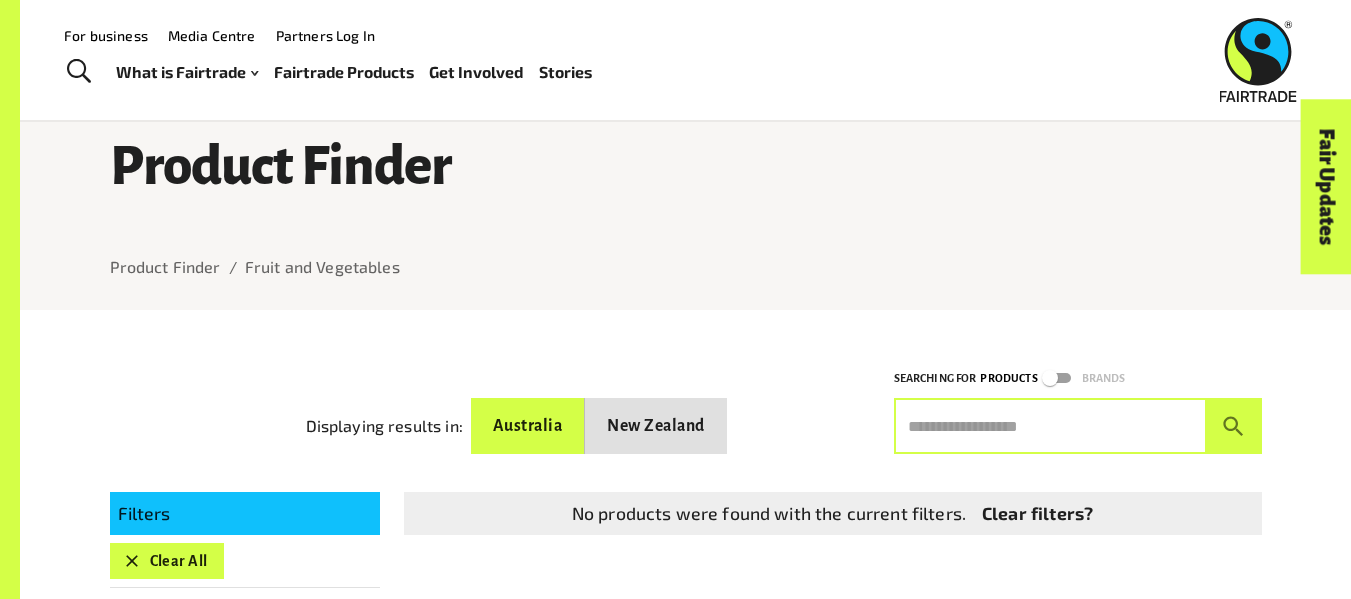 click at bounding box center (1050, 426) 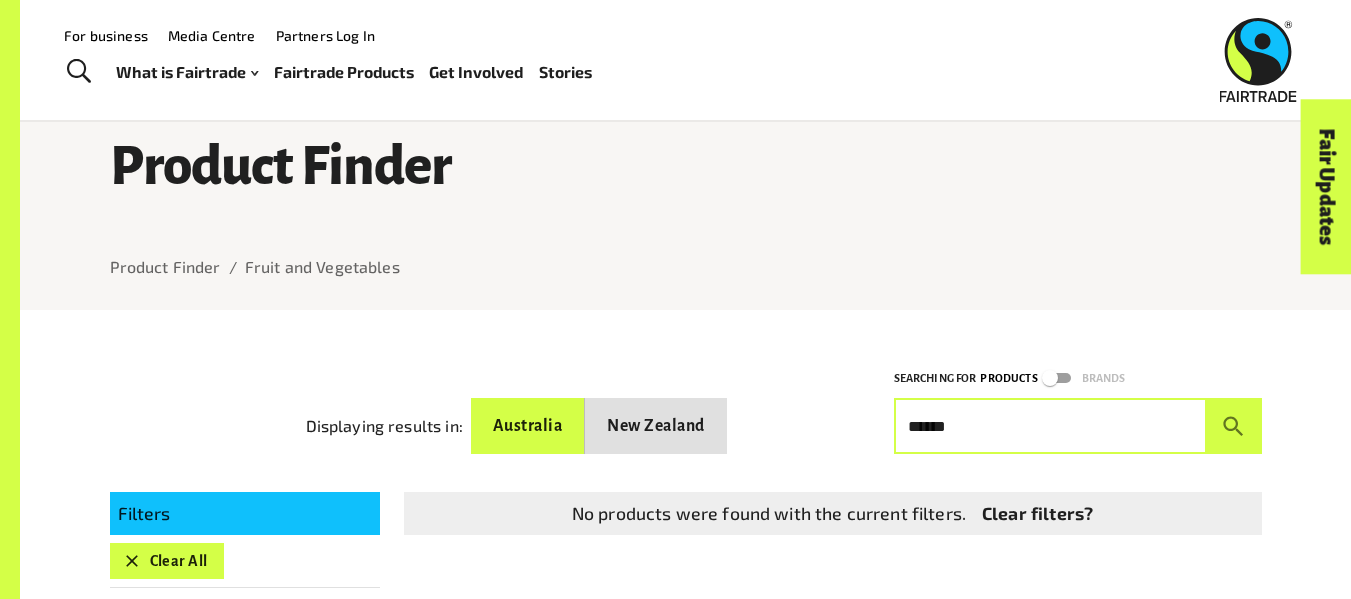 type on "******" 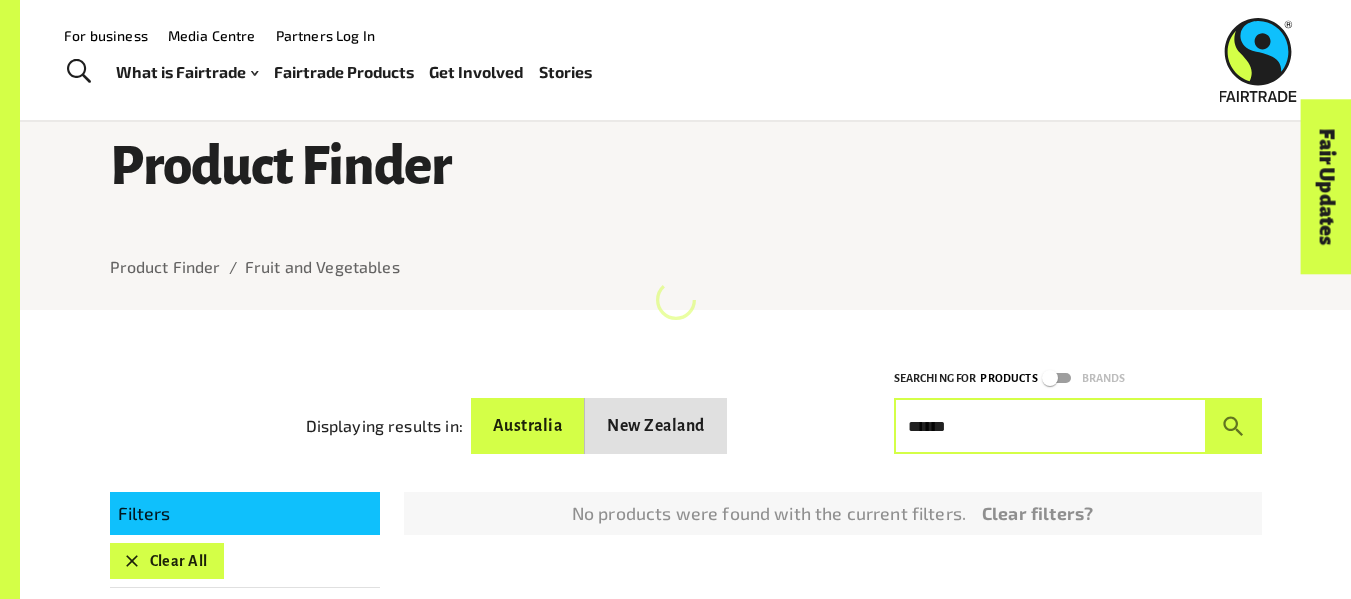 scroll, scrollTop: 78, scrollLeft: 0, axis: vertical 